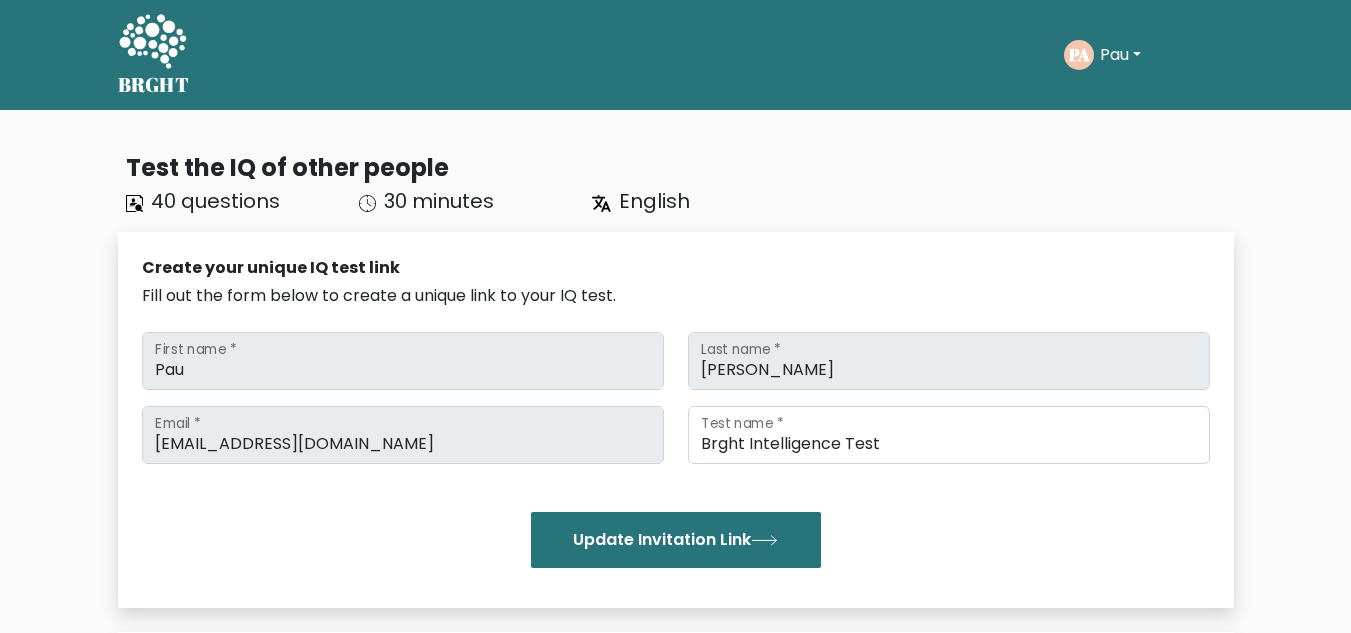 scroll, scrollTop: 0, scrollLeft: 0, axis: both 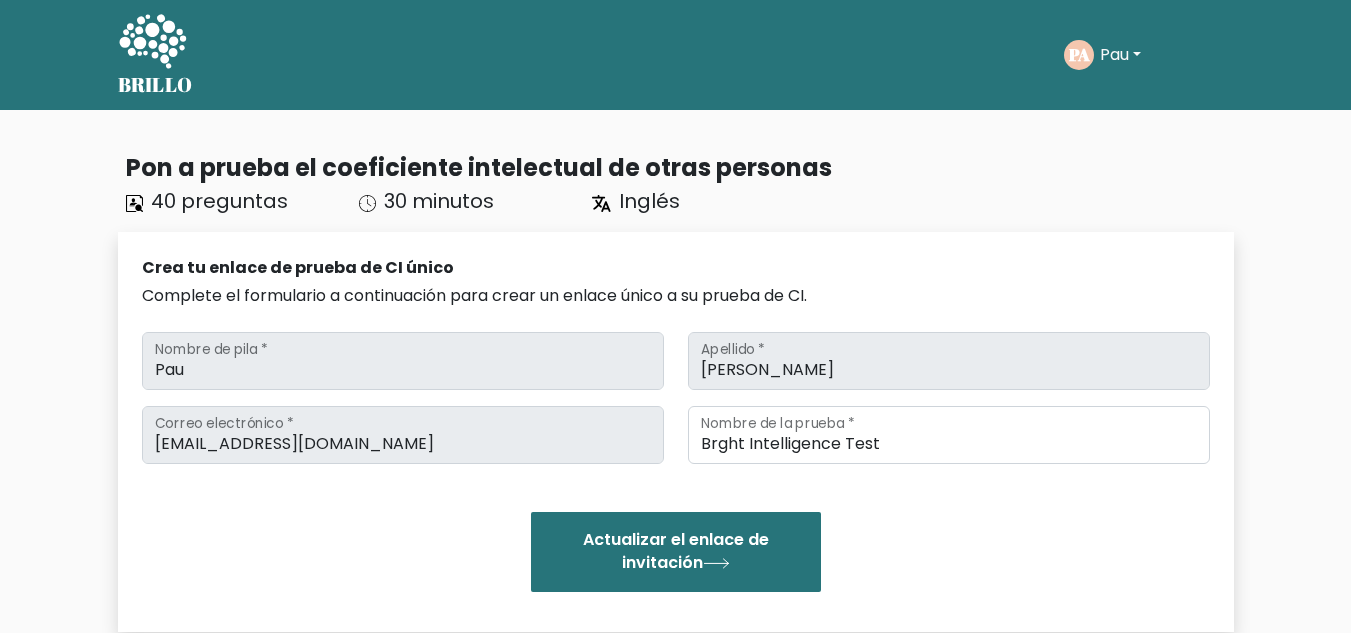click on "PA" 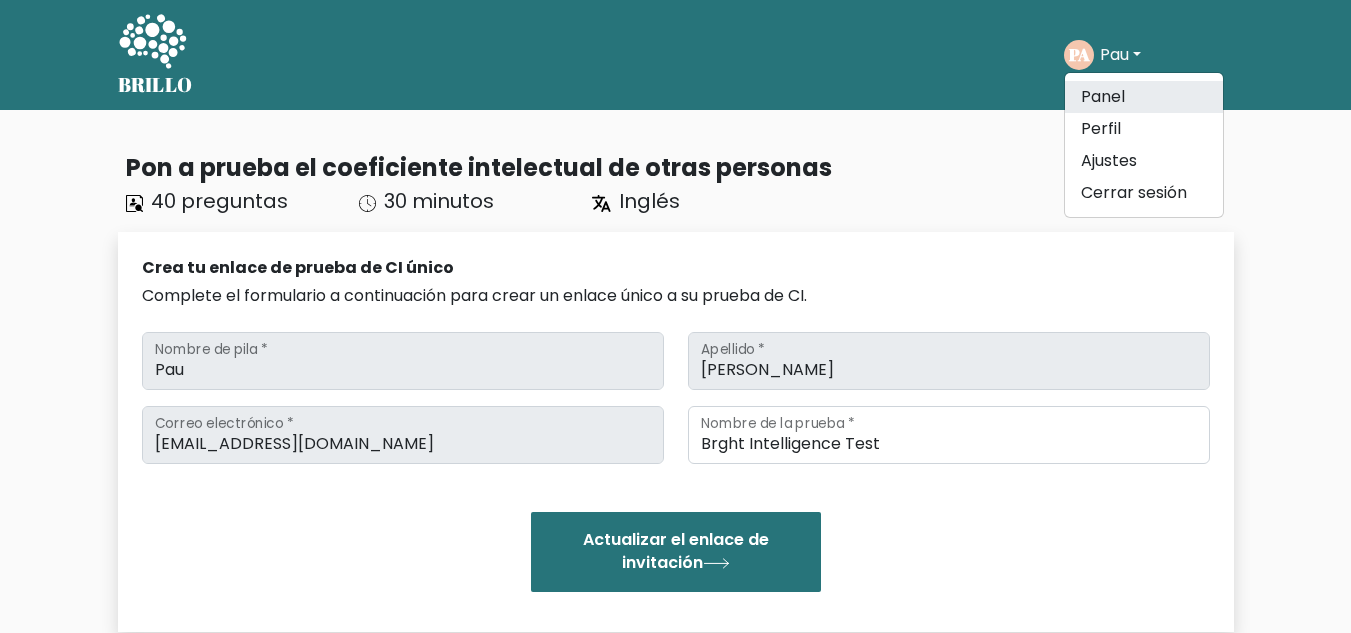 click on "Panel" at bounding box center [1144, 97] 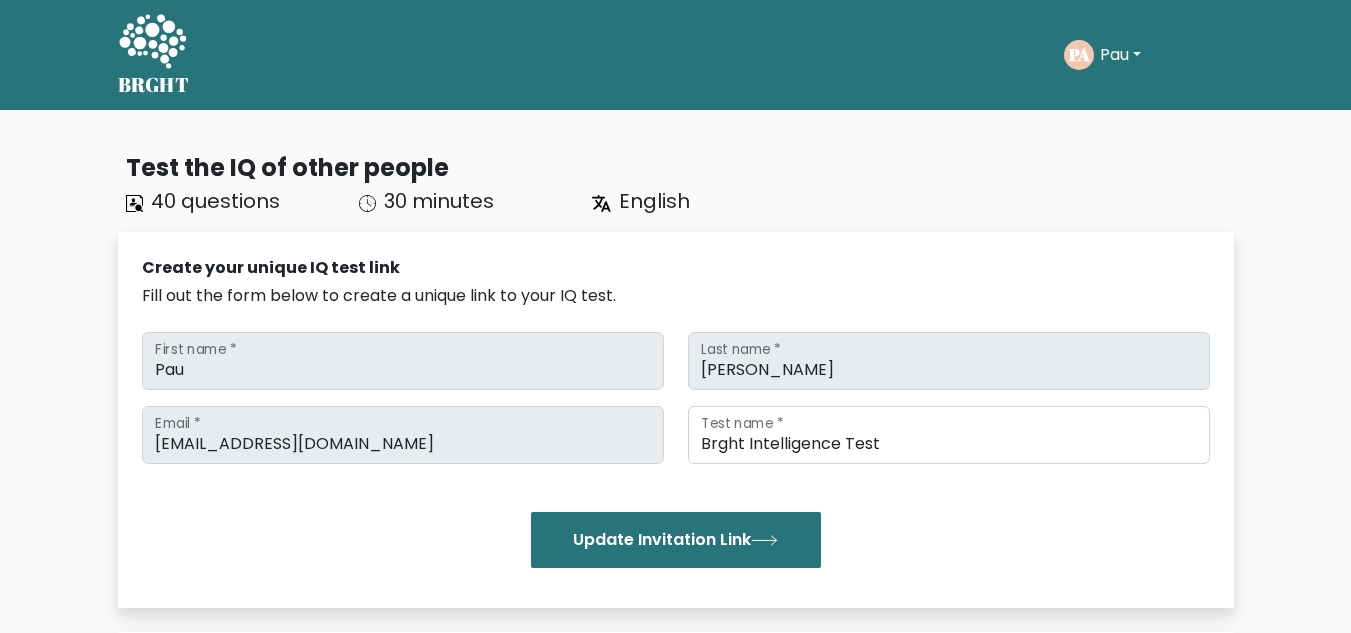 scroll, scrollTop: 0, scrollLeft: 0, axis: both 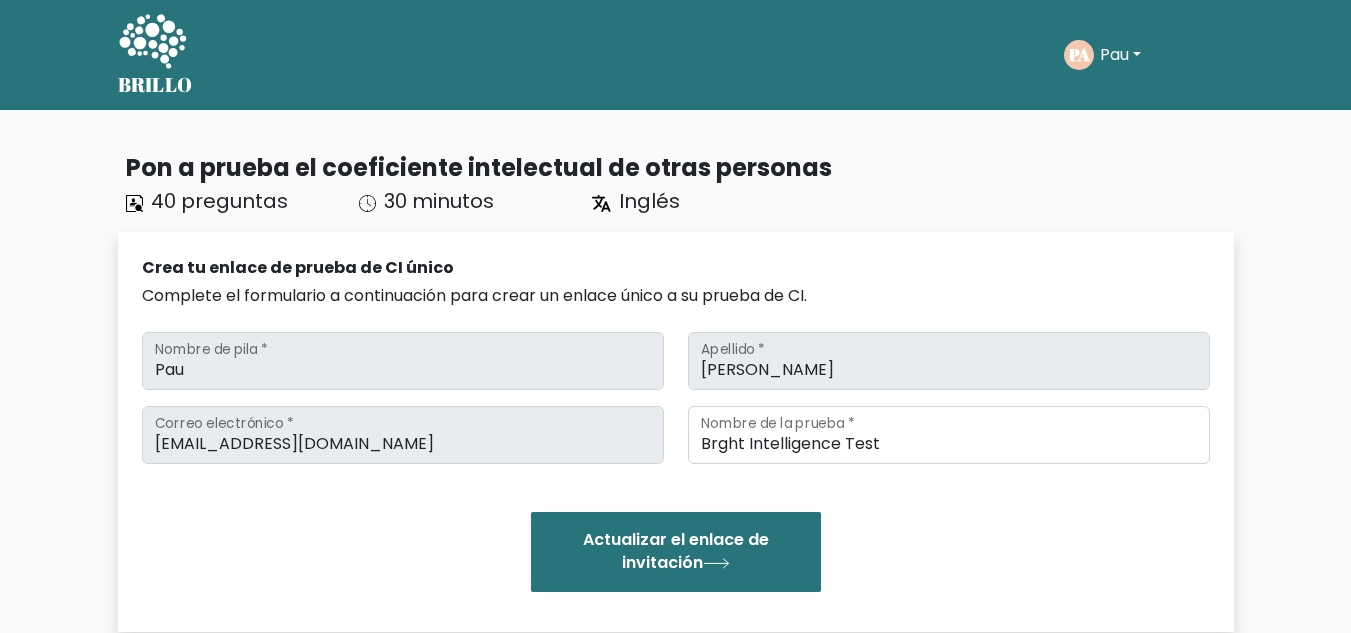 click on "Pau" at bounding box center [1114, 54] 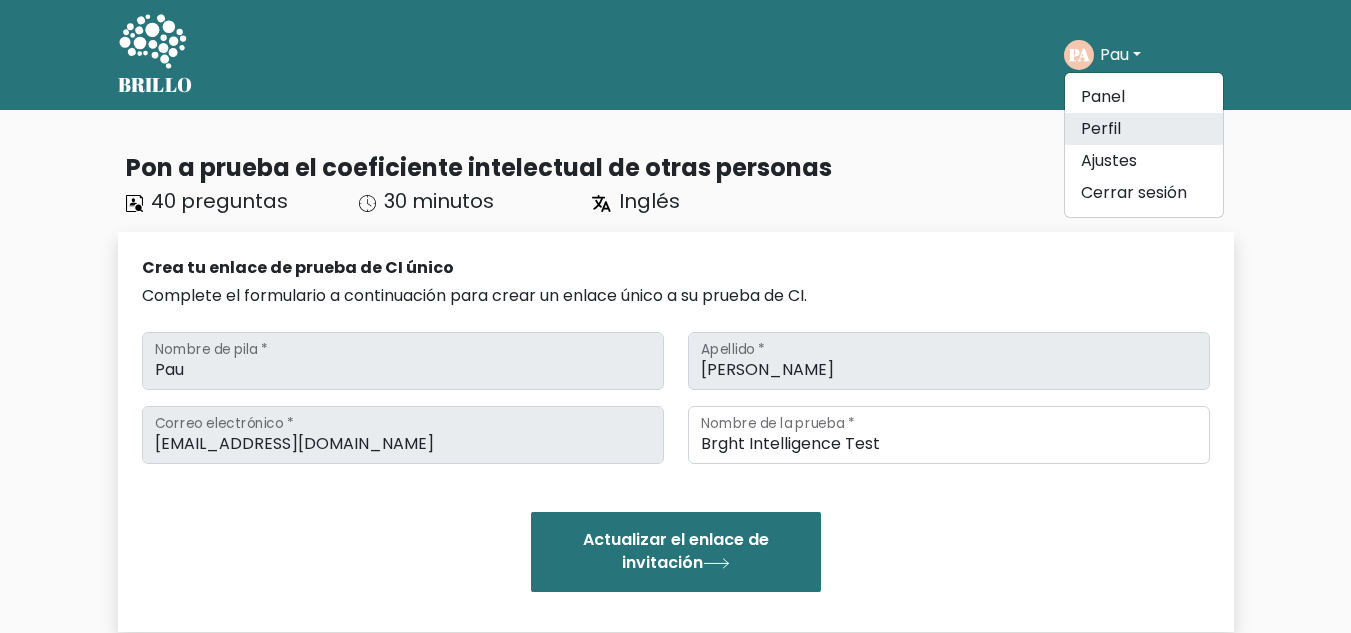 click on "Perfil" at bounding box center [1101, 128] 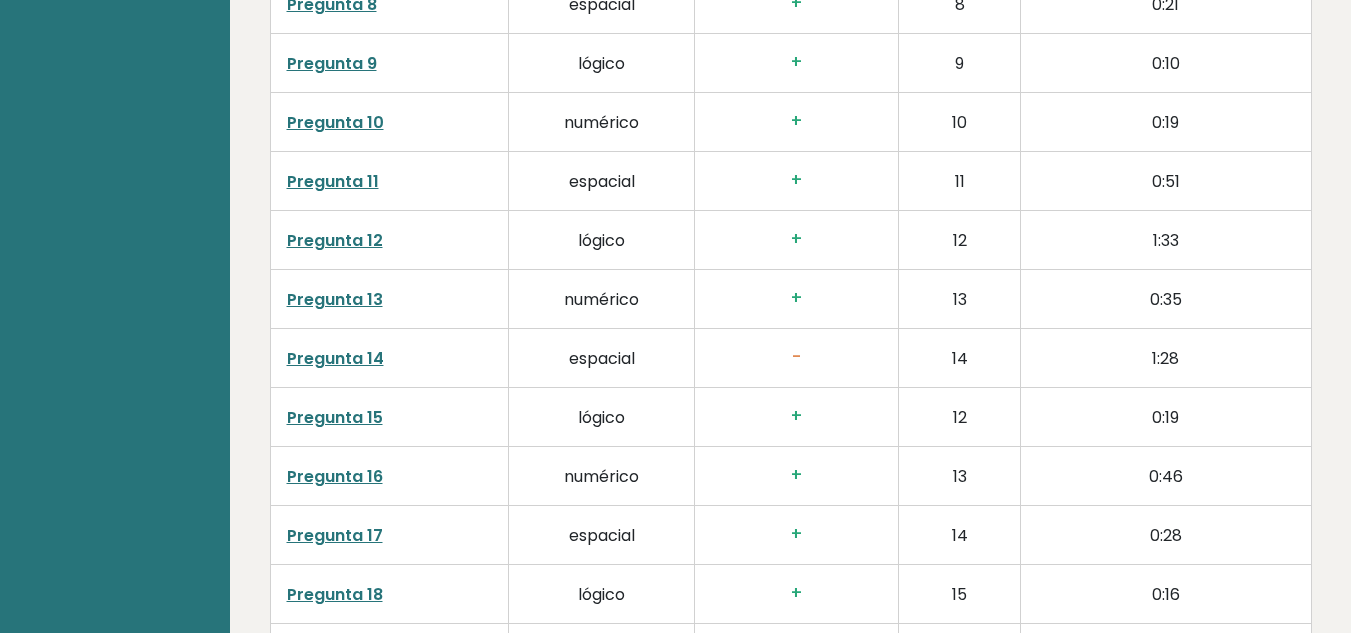 scroll, scrollTop: 3755, scrollLeft: 0, axis: vertical 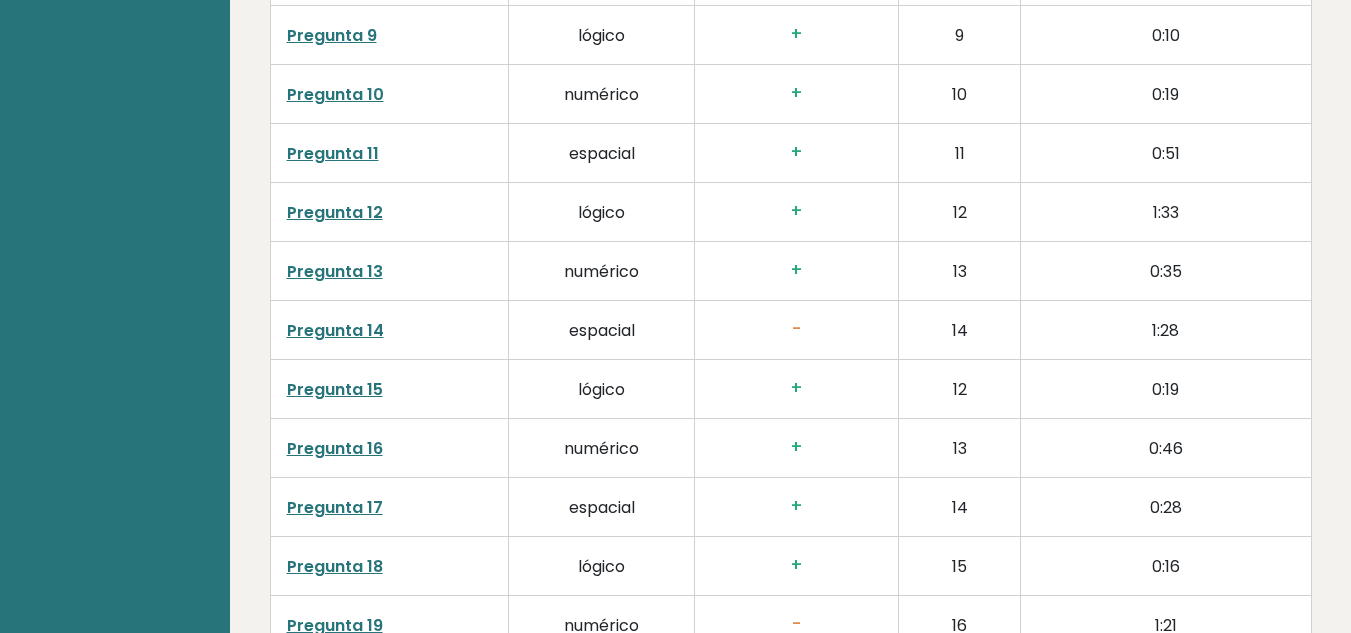 click on "Pregunta 14" at bounding box center [389, 329] 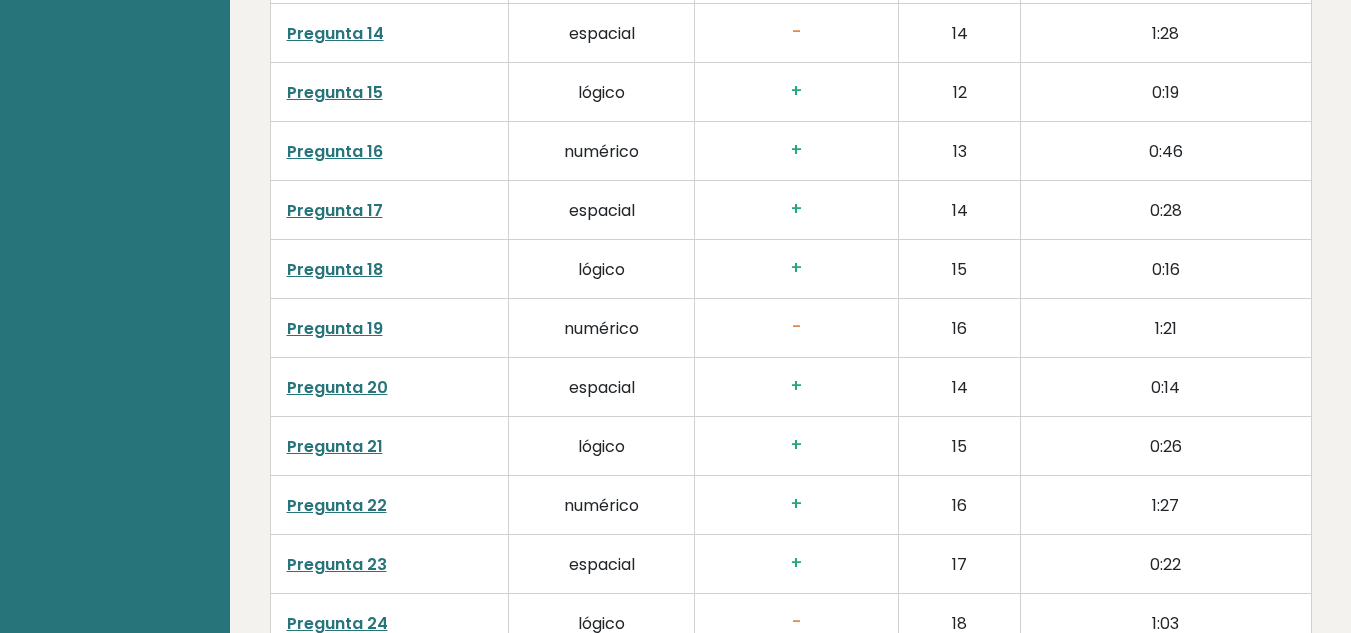 scroll, scrollTop: 4053, scrollLeft: 0, axis: vertical 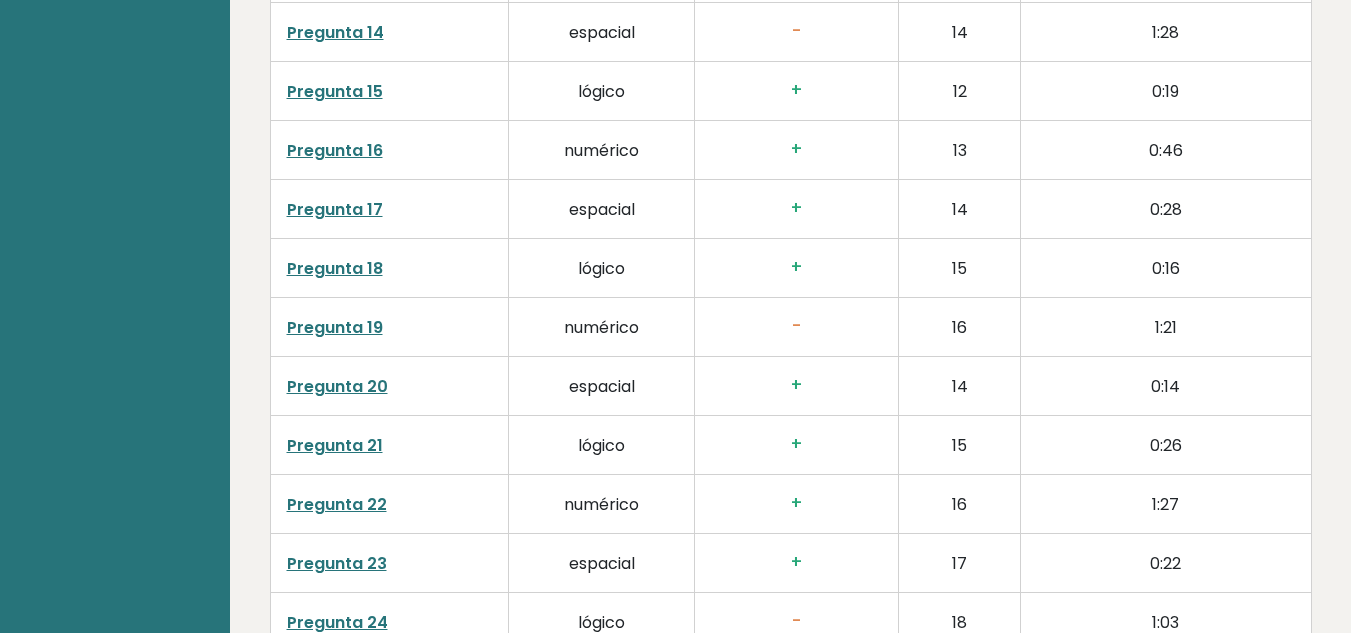 click on "Pregunta 19" at bounding box center (335, 327) 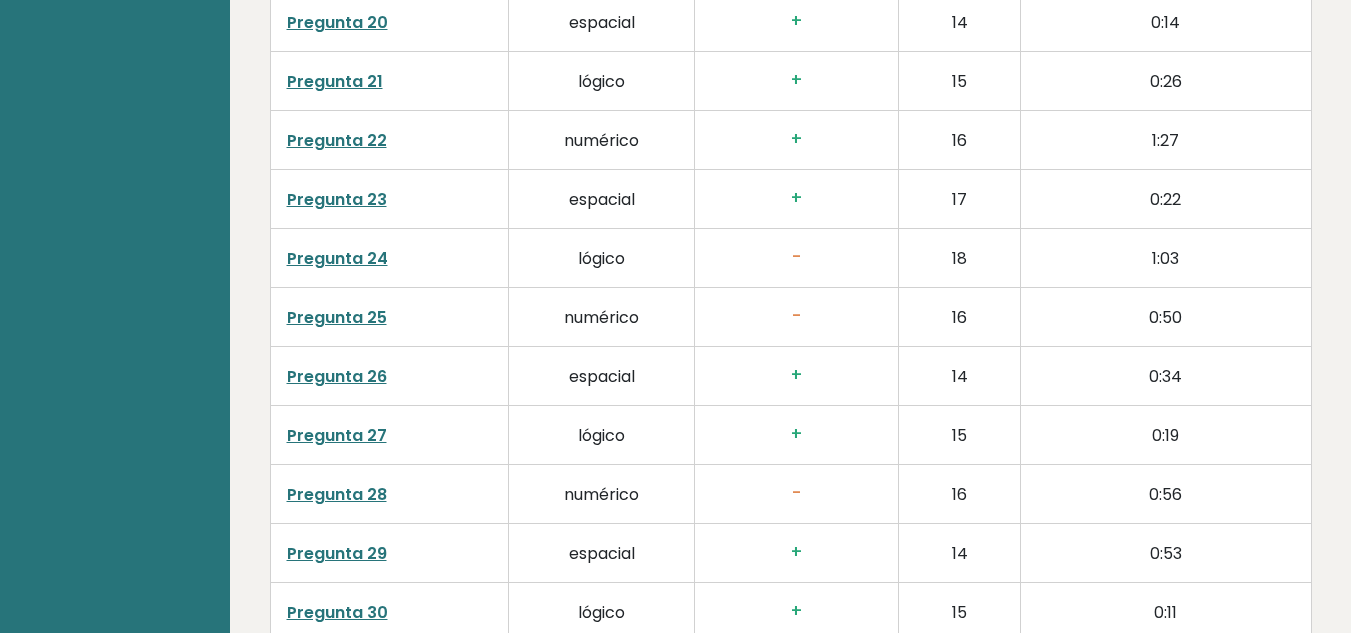 scroll, scrollTop: 4418, scrollLeft: 0, axis: vertical 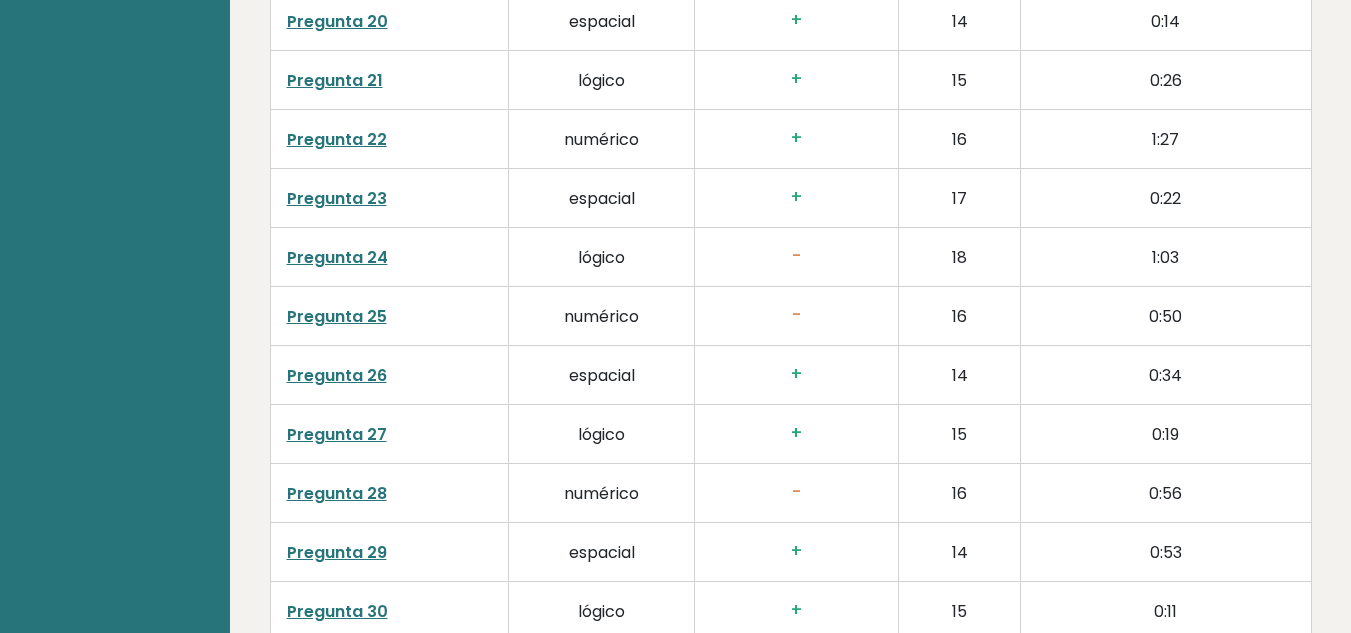 click on "Pregunta 25" at bounding box center (337, 316) 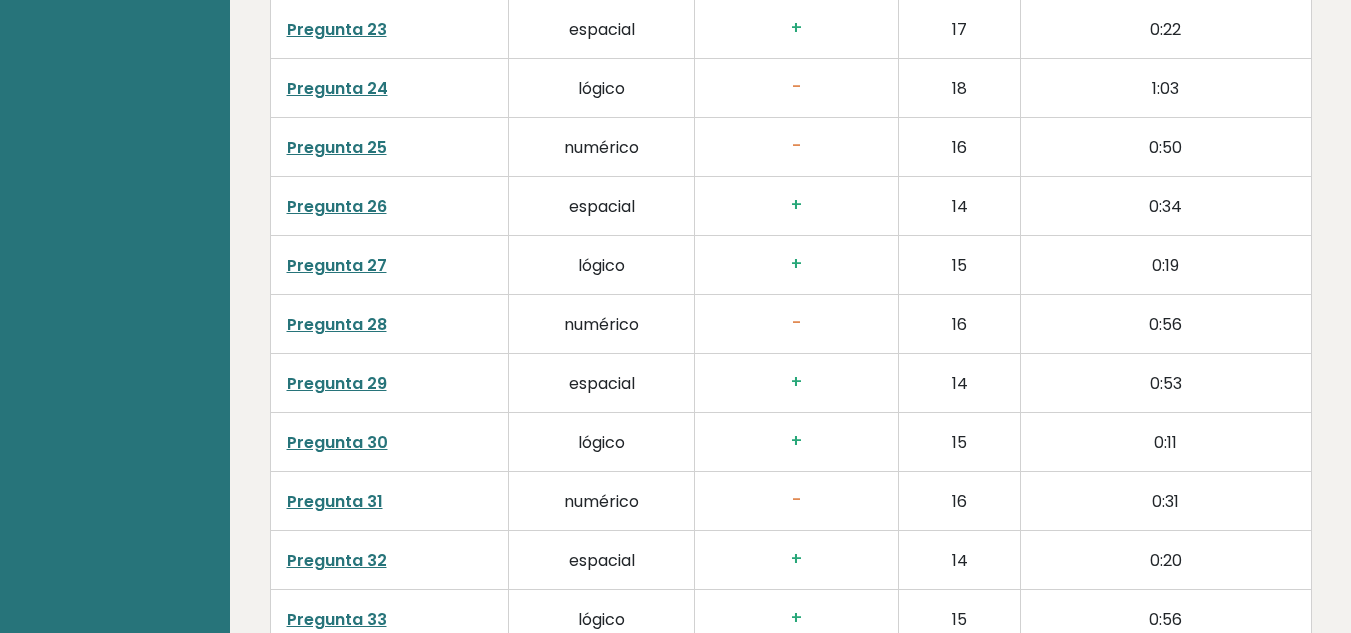 scroll, scrollTop: 4588, scrollLeft: 0, axis: vertical 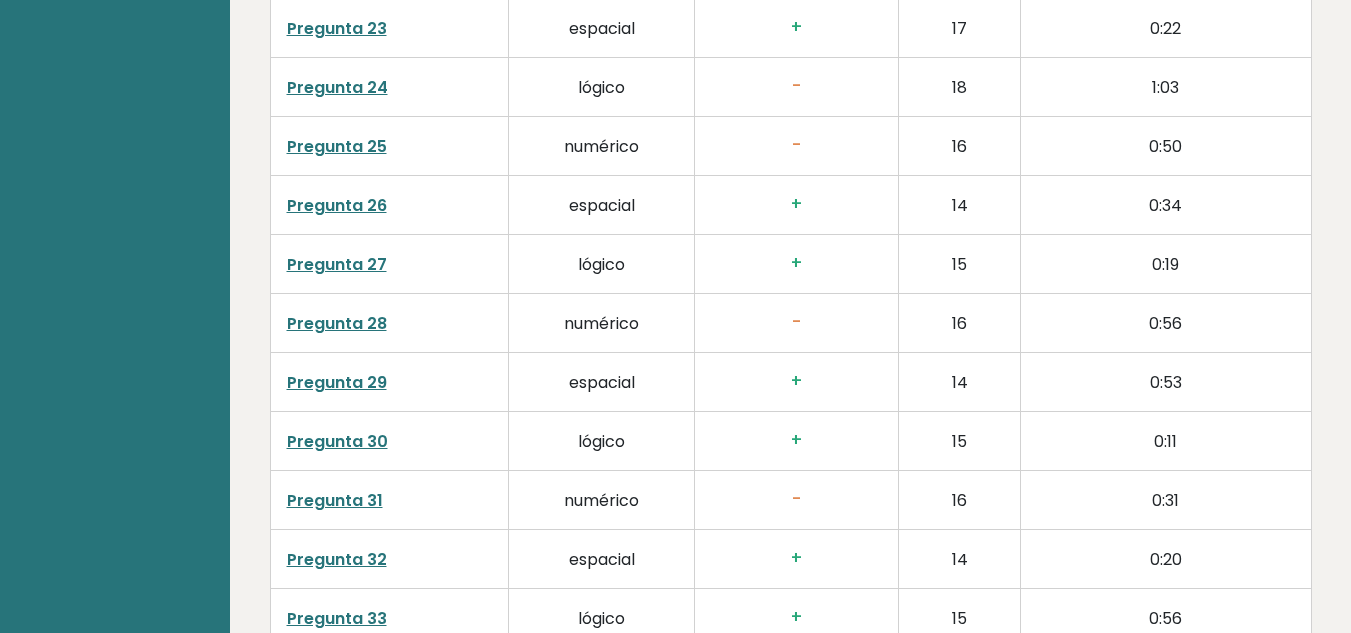 click on "Pregunta 24" at bounding box center (337, 87) 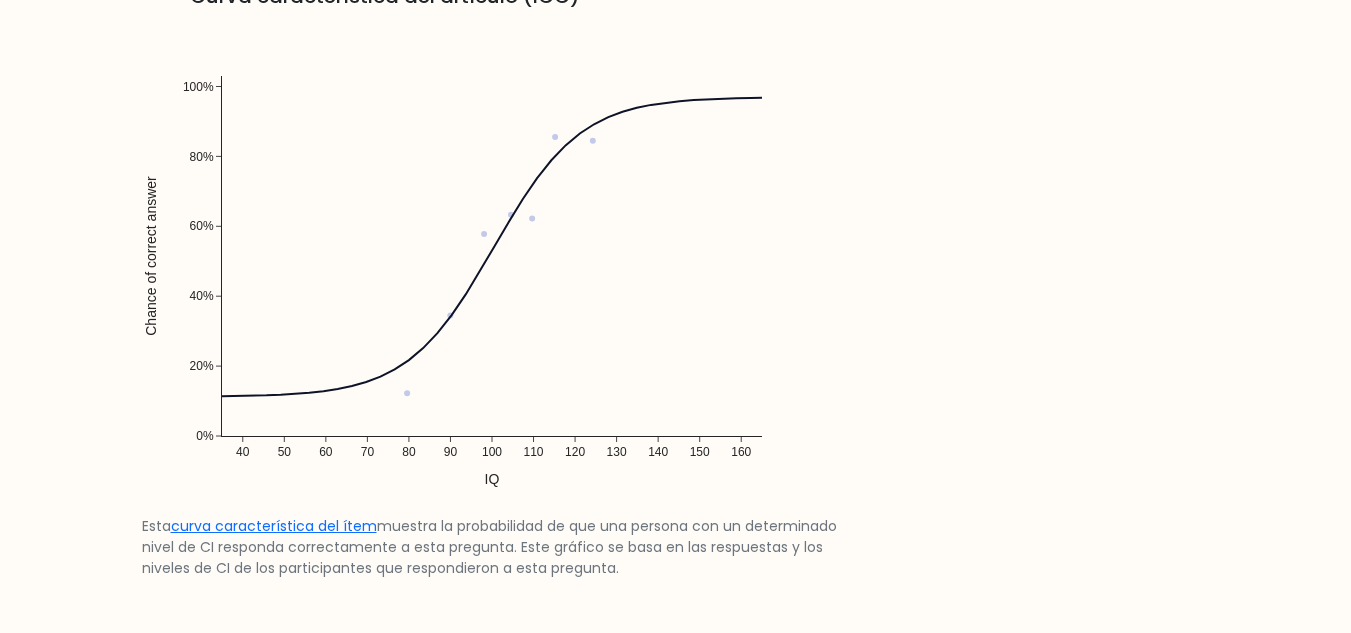 scroll, scrollTop: 1547, scrollLeft: 0, axis: vertical 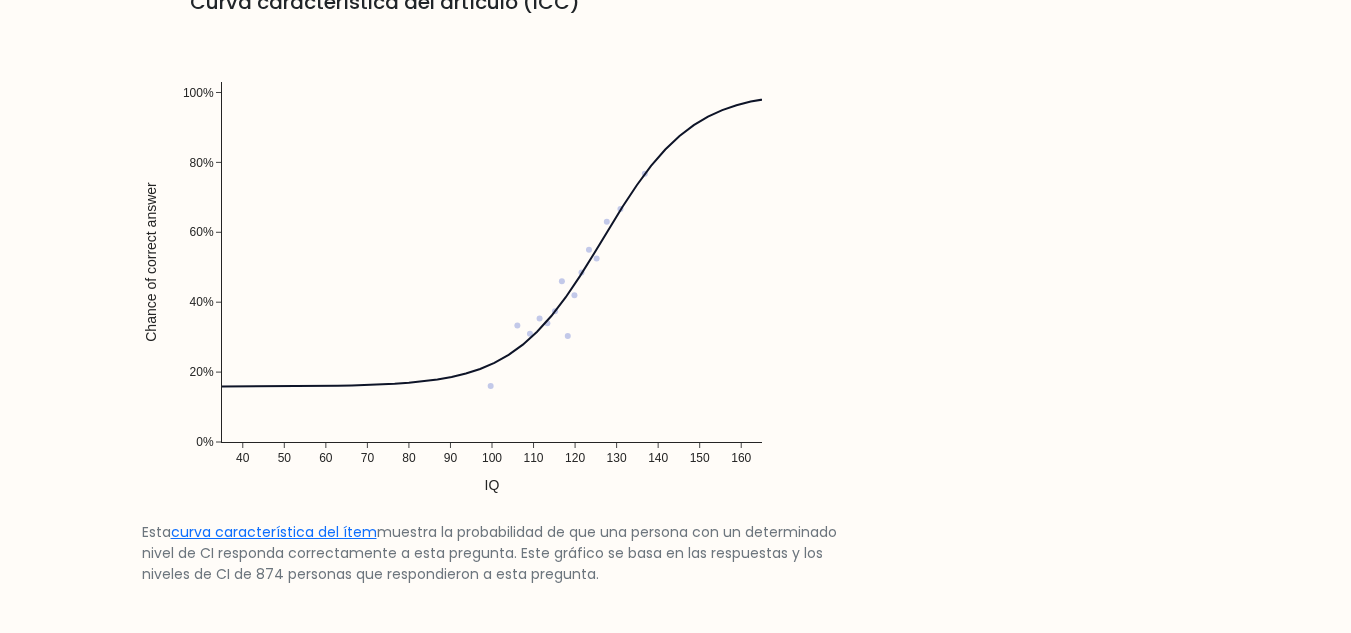 click at bounding box center [492, 272] 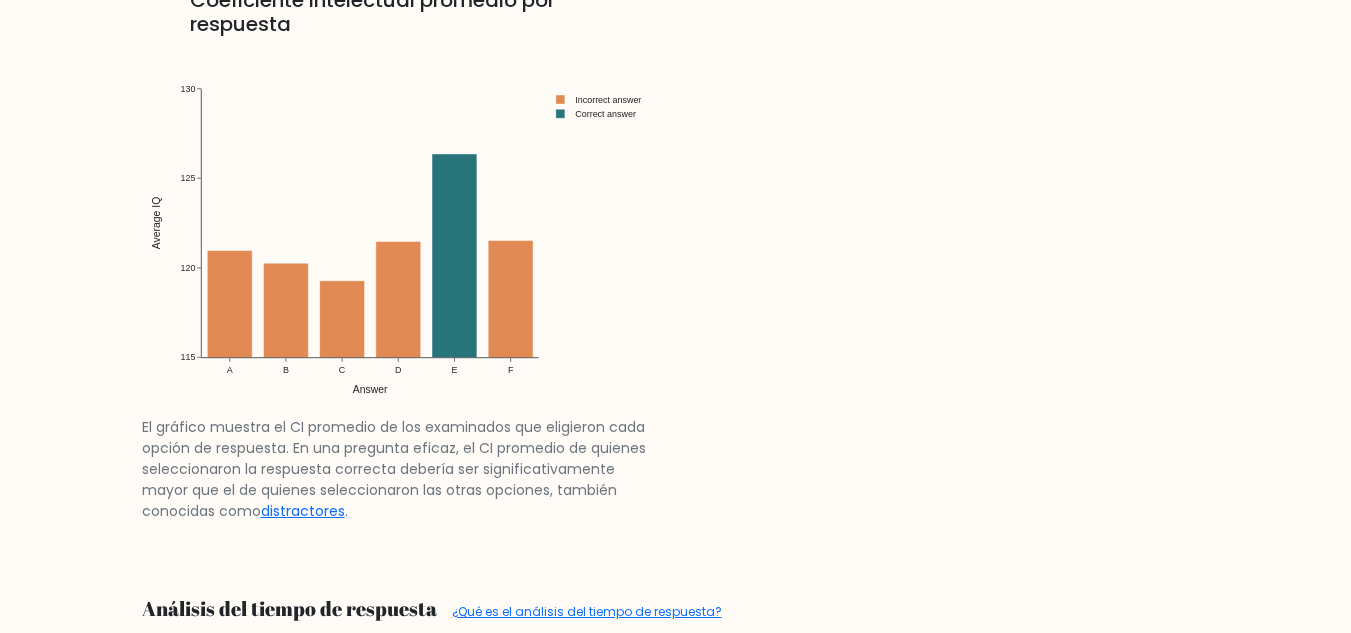 scroll, scrollTop: 3196, scrollLeft: 0, axis: vertical 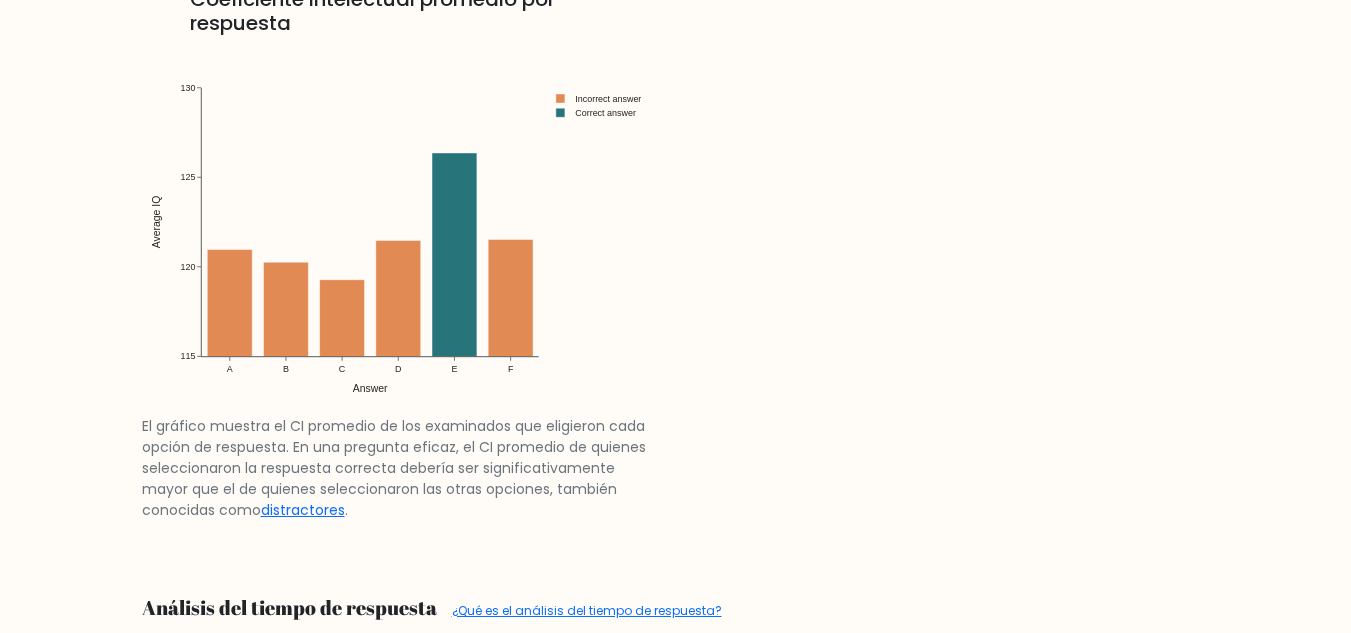 drag, startPoint x: 335, startPoint y: 377, endPoint x: 28, endPoint y: 450, distance: 315.5598 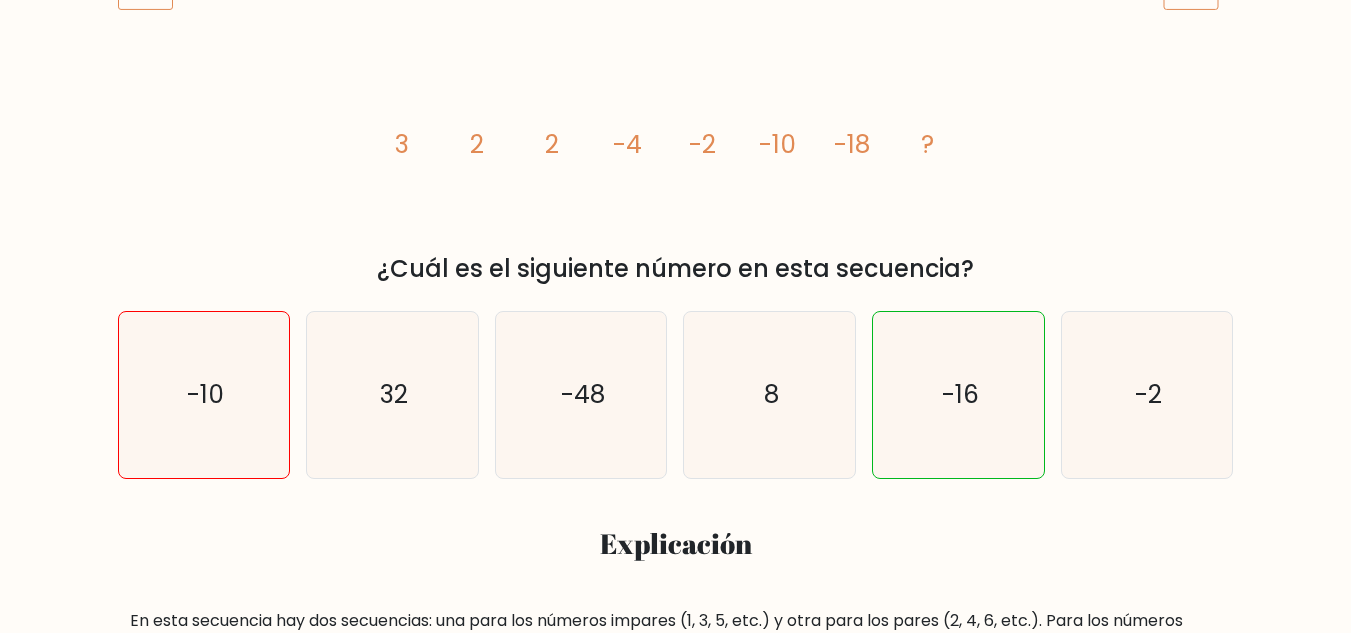 scroll, scrollTop: 0, scrollLeft: 0, axis: both 